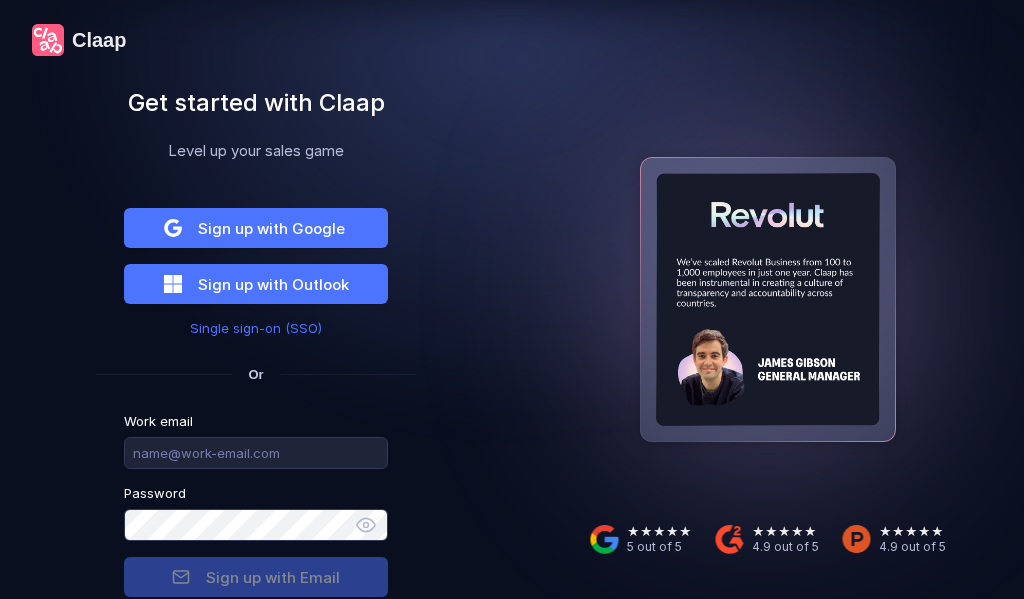 scroll, scrollTop: 0, scrollLeft: 0, axis: both 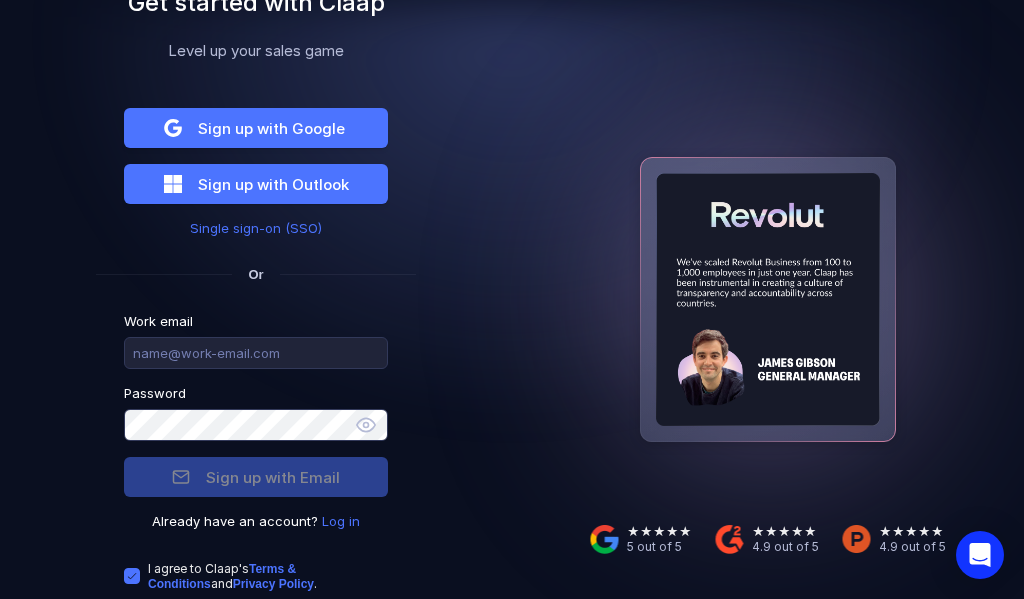 click on "Log in" at bounding box center (341, 521) 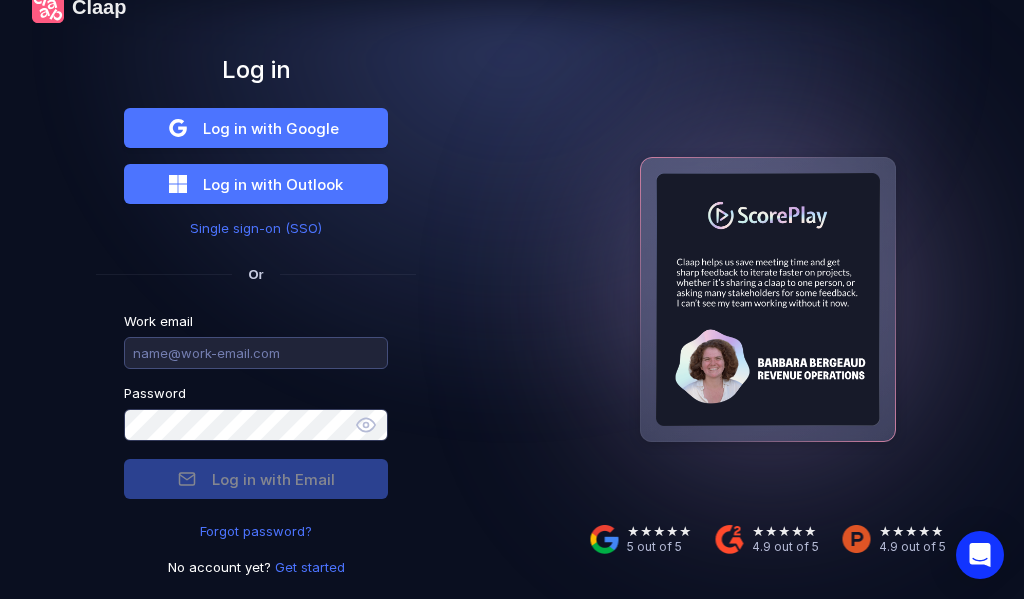 click at bounding box center (256, 353) 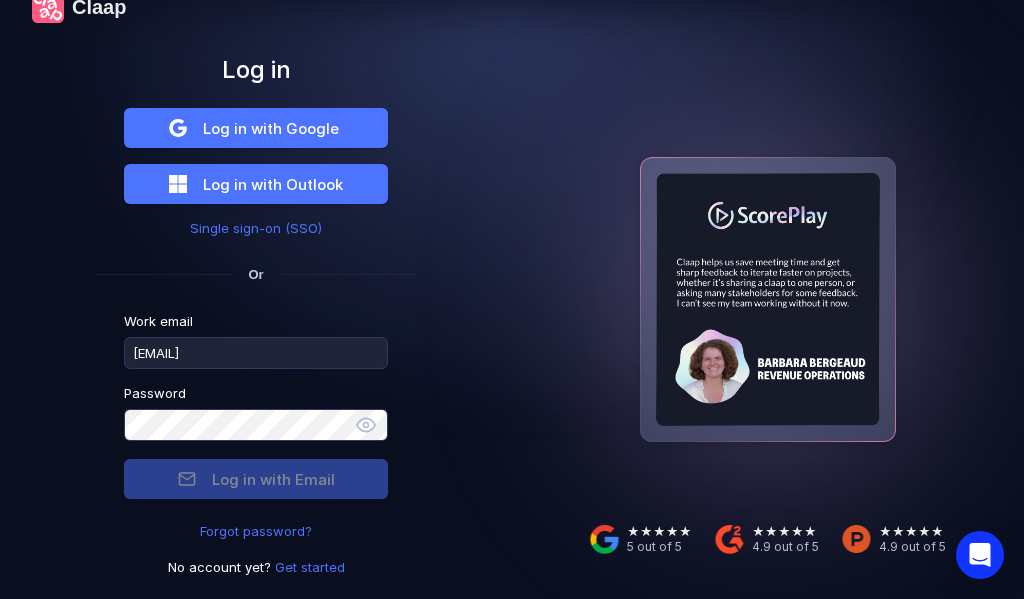 type on "[EMAIL]" 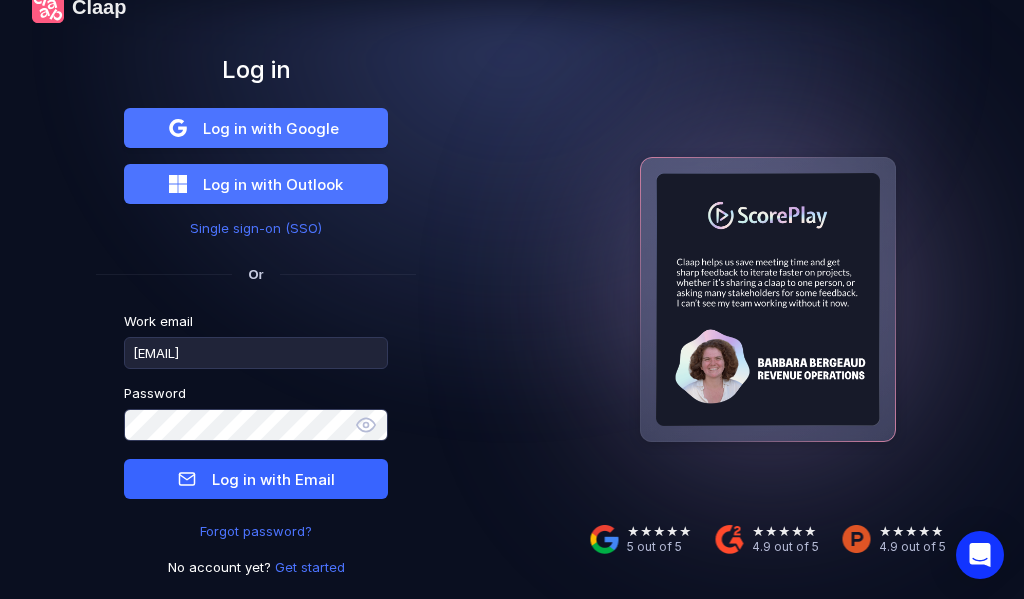 click on "Log in with Email" at bounding box center (273, 479) 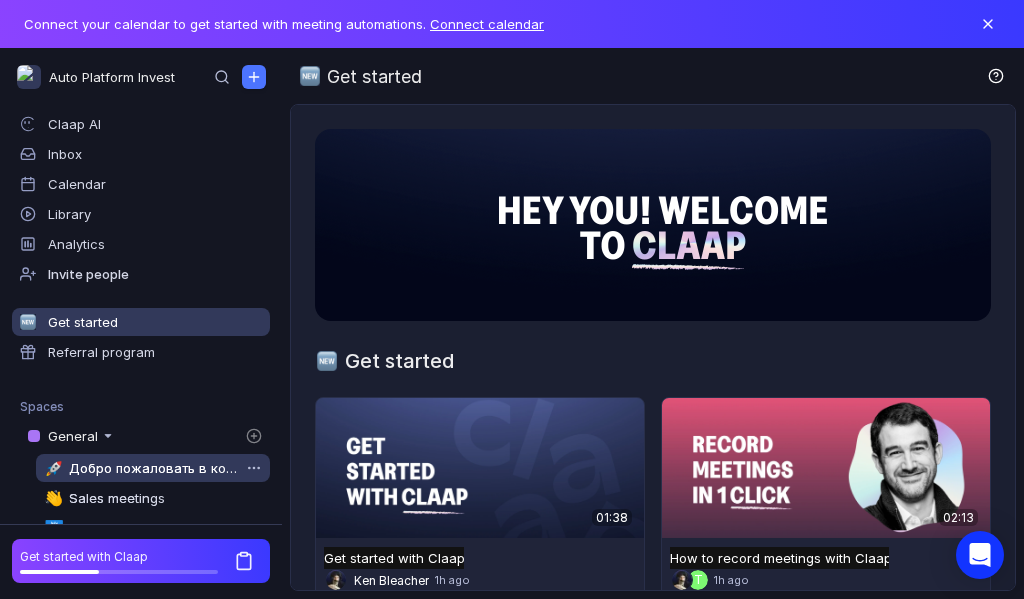 click on "Добро пожаловать в команду" at bounding box center (154, 468) 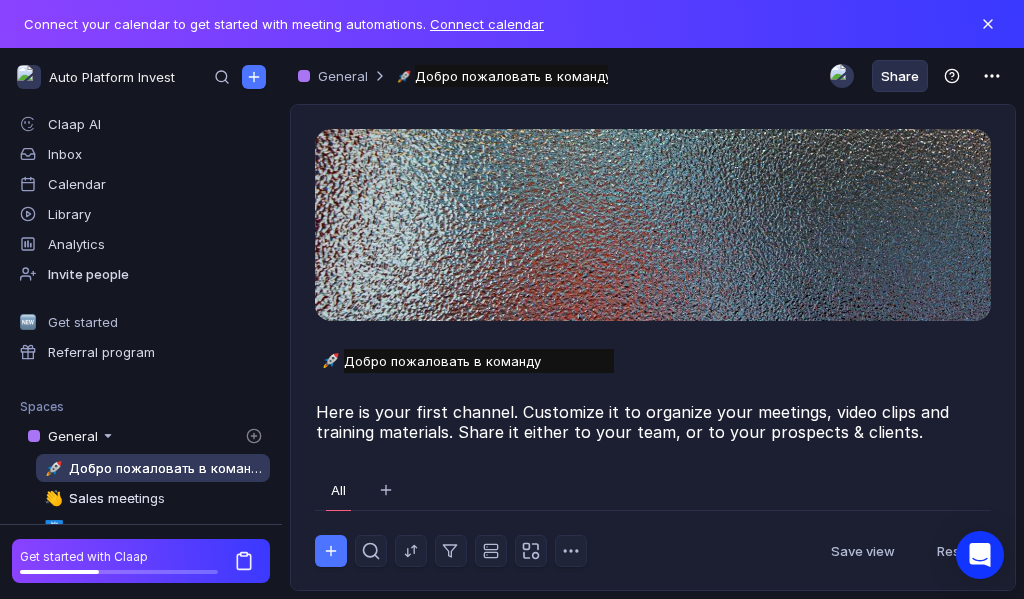 click on "Share" at bounding box center (900, 76) 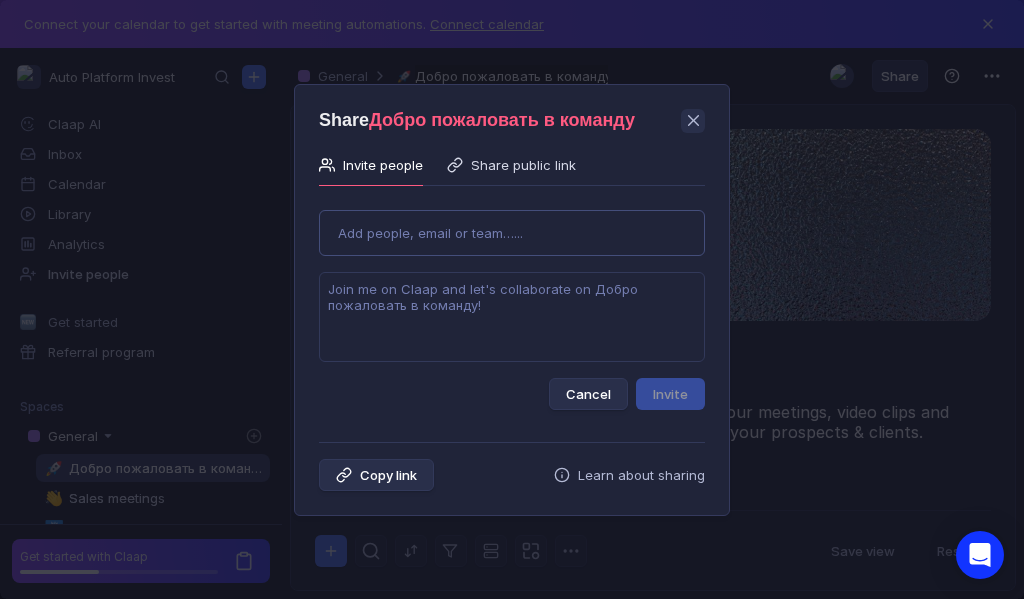 click on "Use Up and Down to choose options, press Enter to select the currently focused option, press Escape to exit the menu, press Tab to select the option and exit the menu. Add people, email or team…... Cancel Invite" at bounding box center (512, 302) 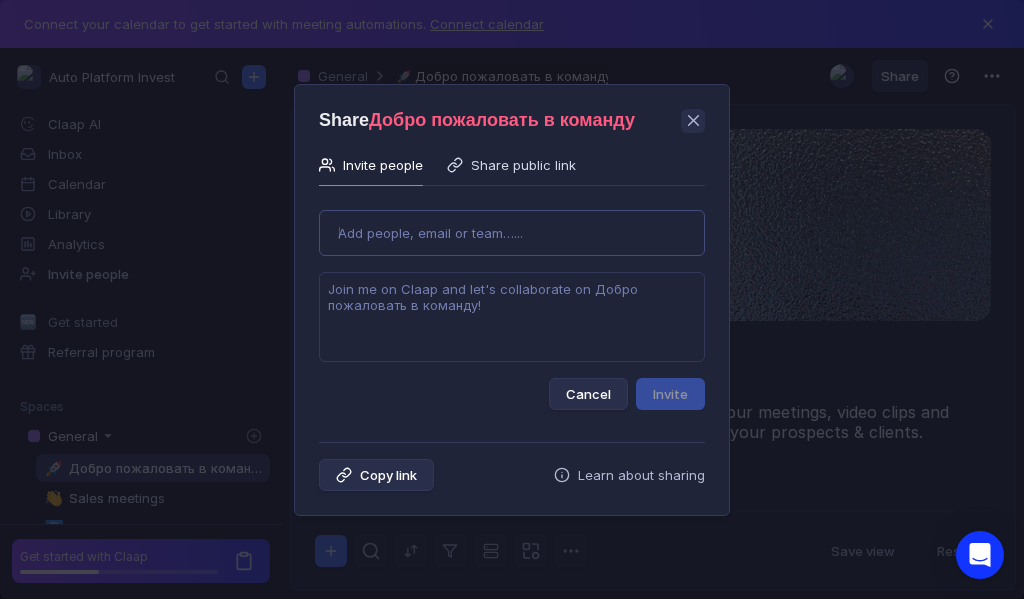 type on "[EMAIL]" 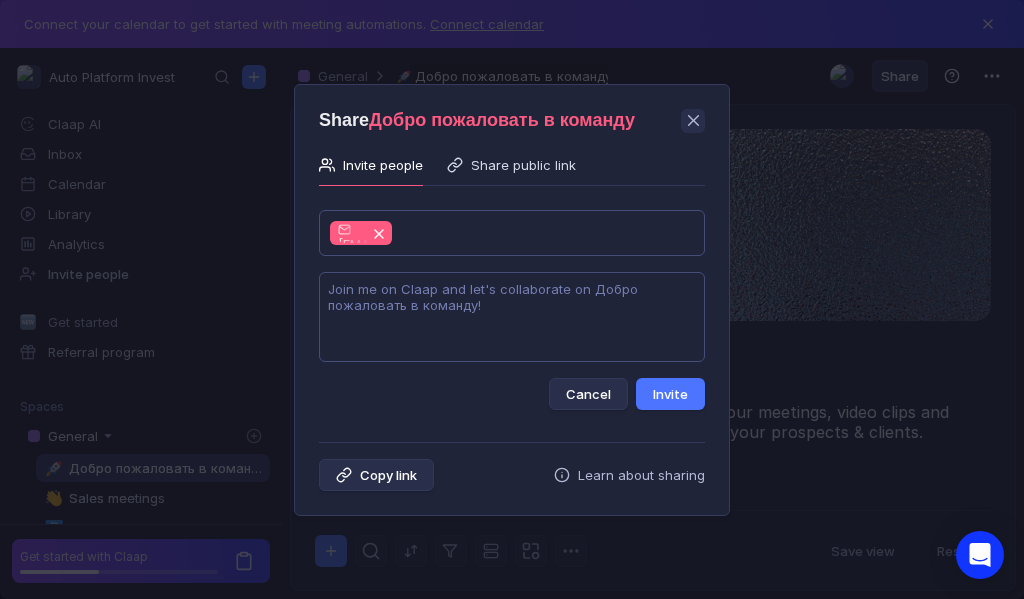 click at bounding box center [512, 317] 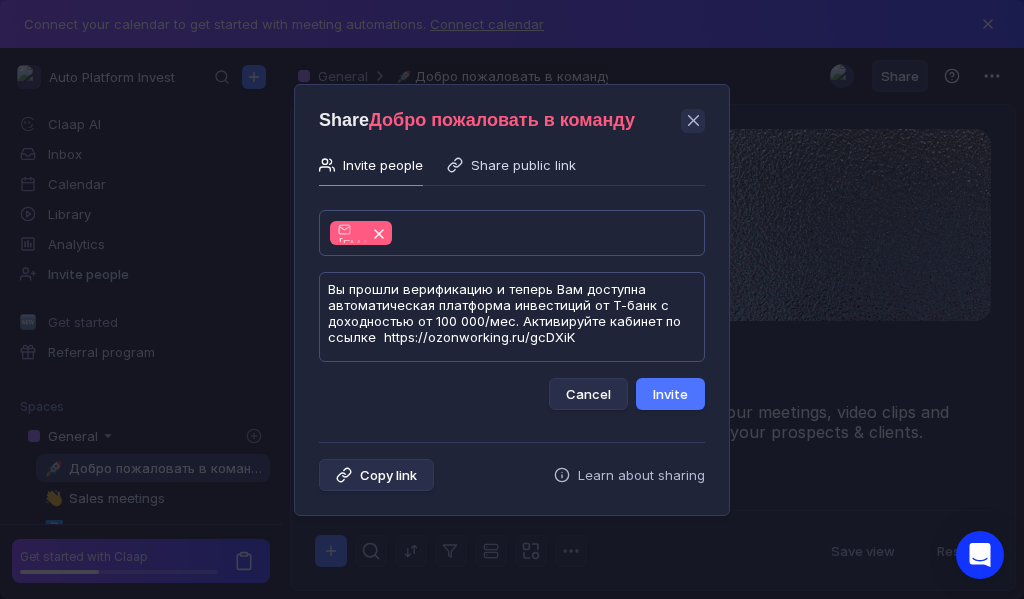 scroll, scrollTop: 1, scrollLeft: 0, axis: vertical 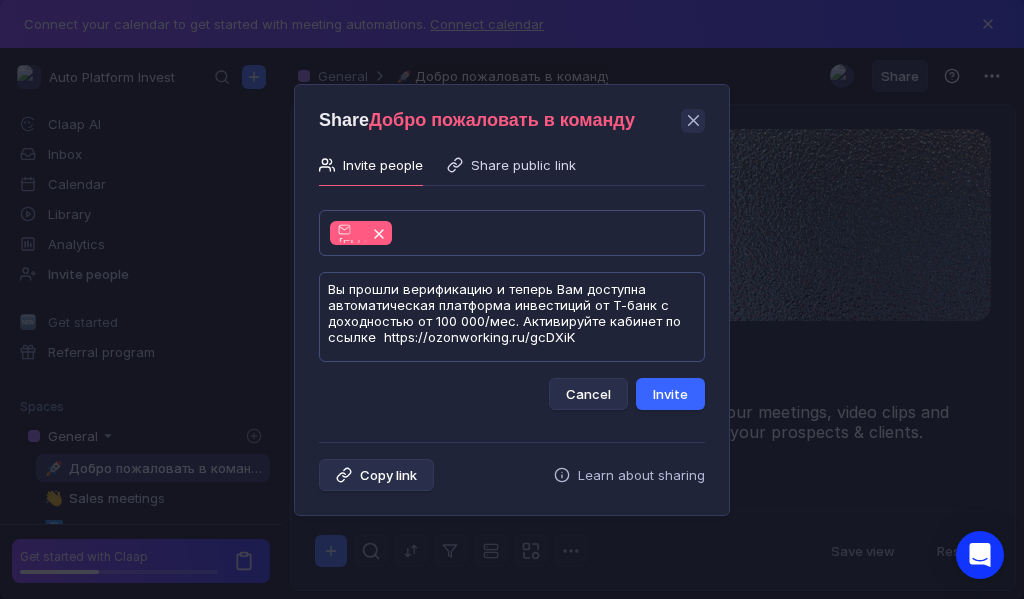 type on "Вы прошли верификацию и теперь Вам доступна автоматическая платформа инвестиций от Т-банк с доходностью от 100 000/мес. Активируйте кабинет по ссылке  https://ozonworking.ru/gcDXiK" 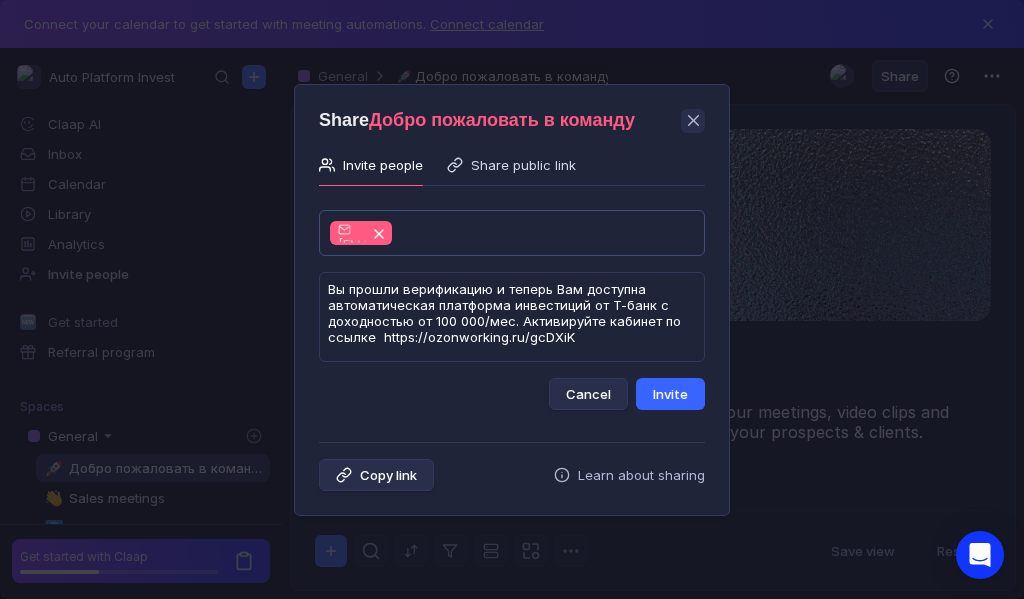 click on "Invite" at bounding box center (670, 394) 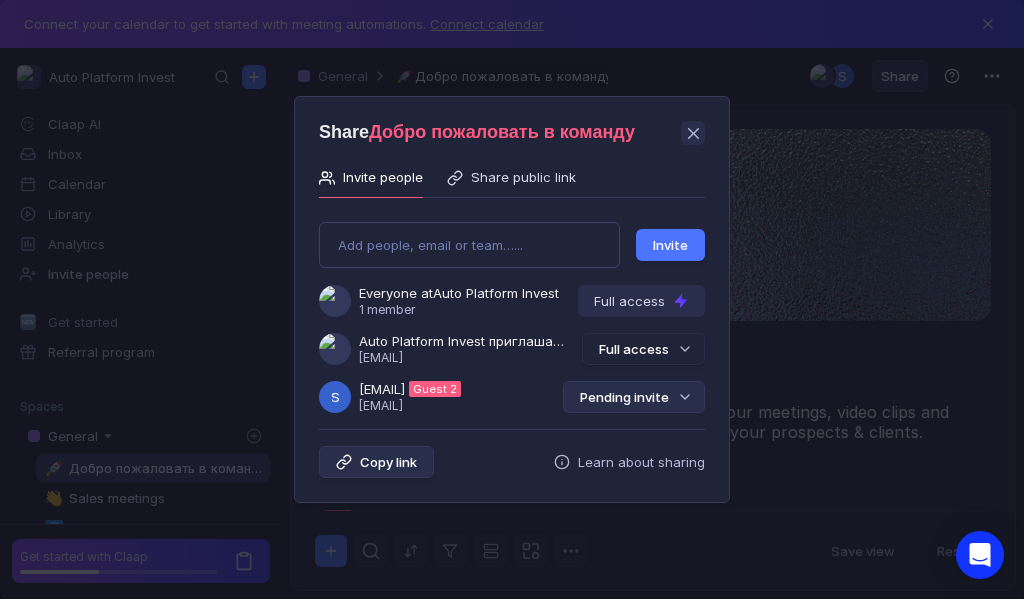 click on "Pending invite" at bounding box center [634, 397] 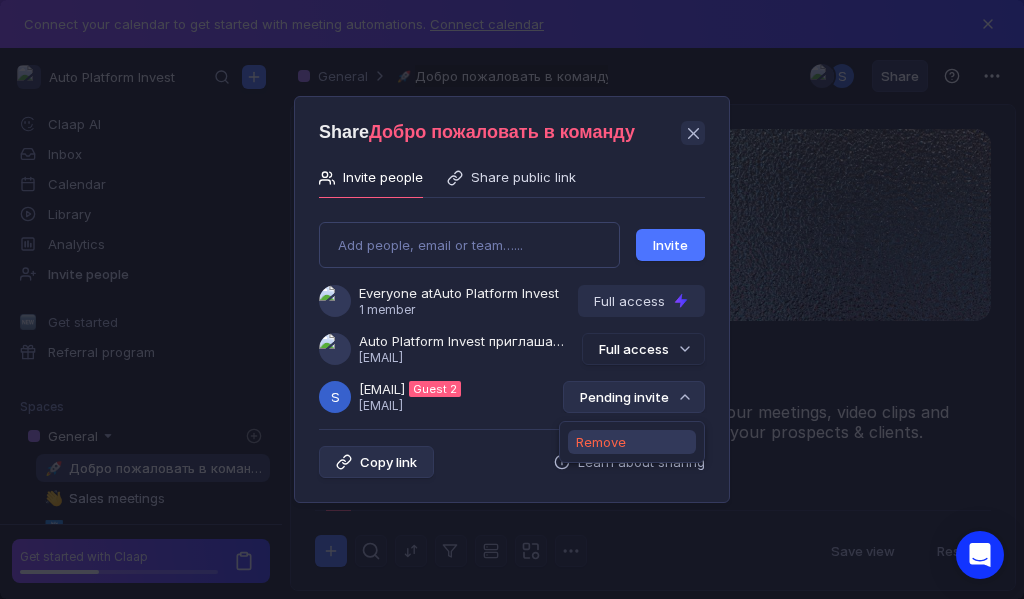 click on "Remove" at bounding box center [601, 442] 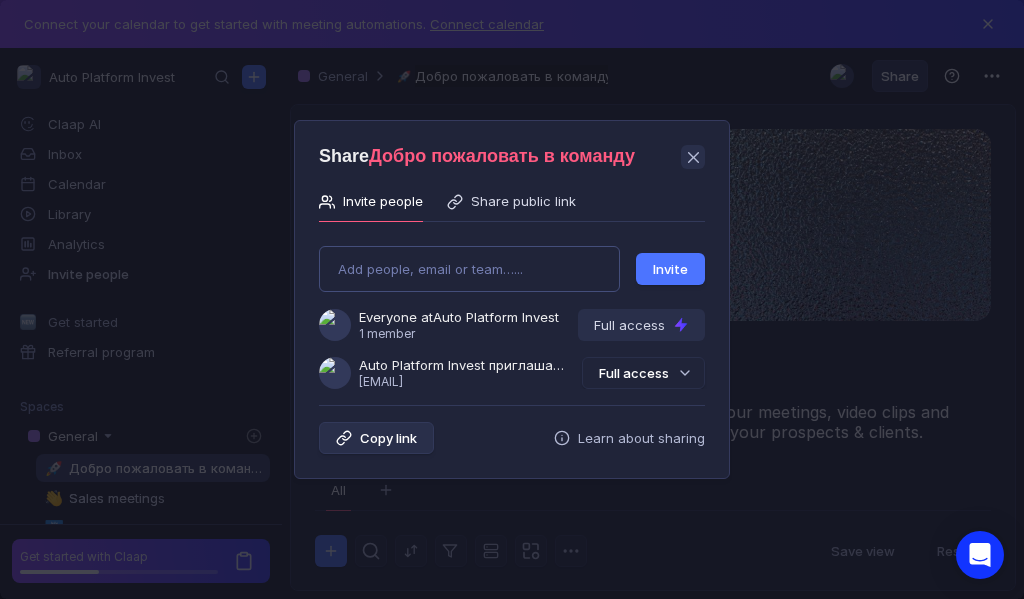 click on "Add people, email or team…... Invite Everyone at Auto Platform Invest 1 member Full access Auto Platform Invest приглашает Вас в группу [EMAIL] Full access" at bounding box center [512, 309] 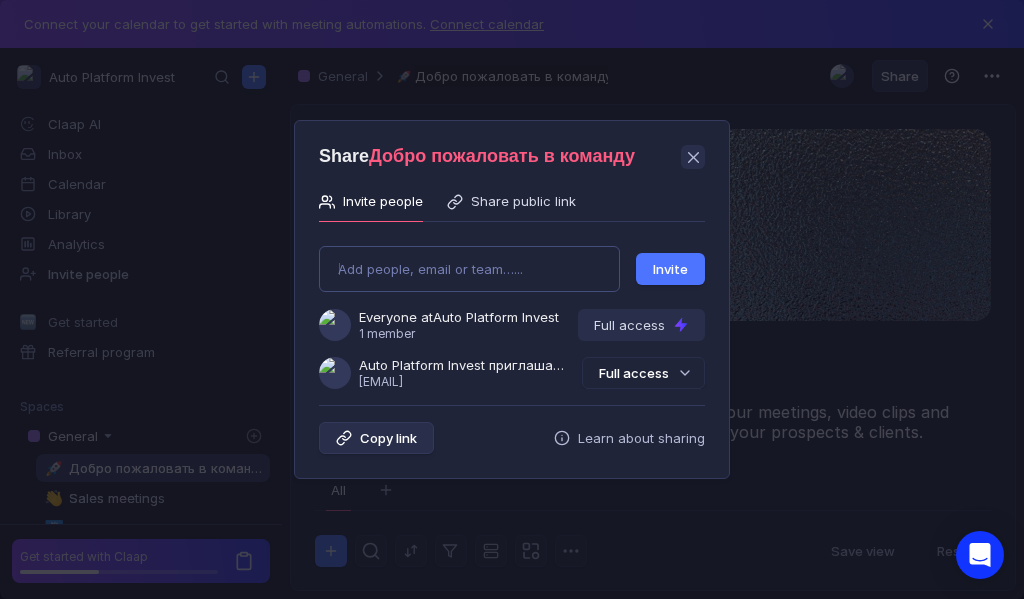 type on "[EMAIL]" 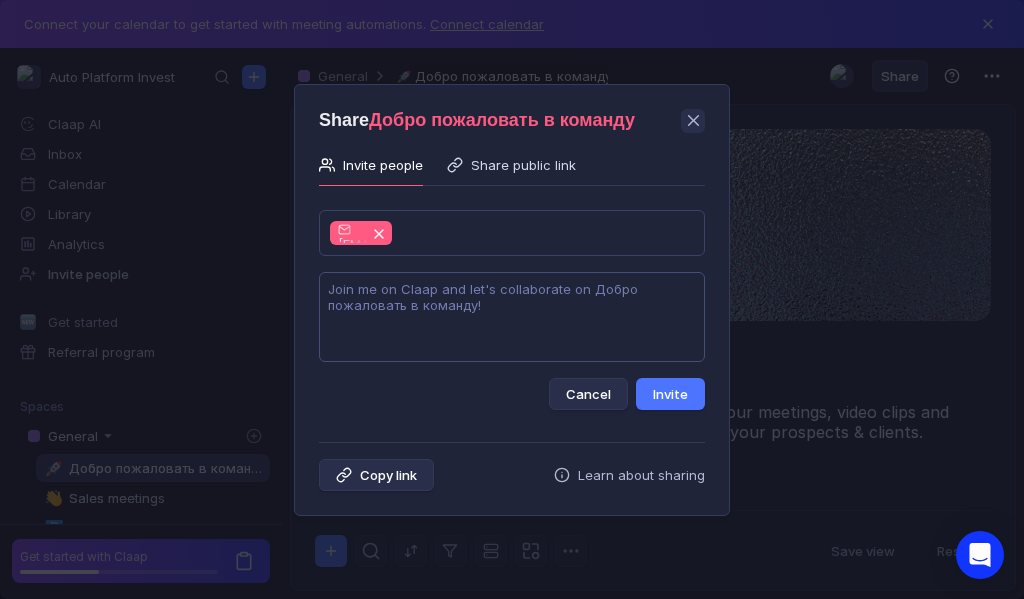 click at bounding box center [512, 317] 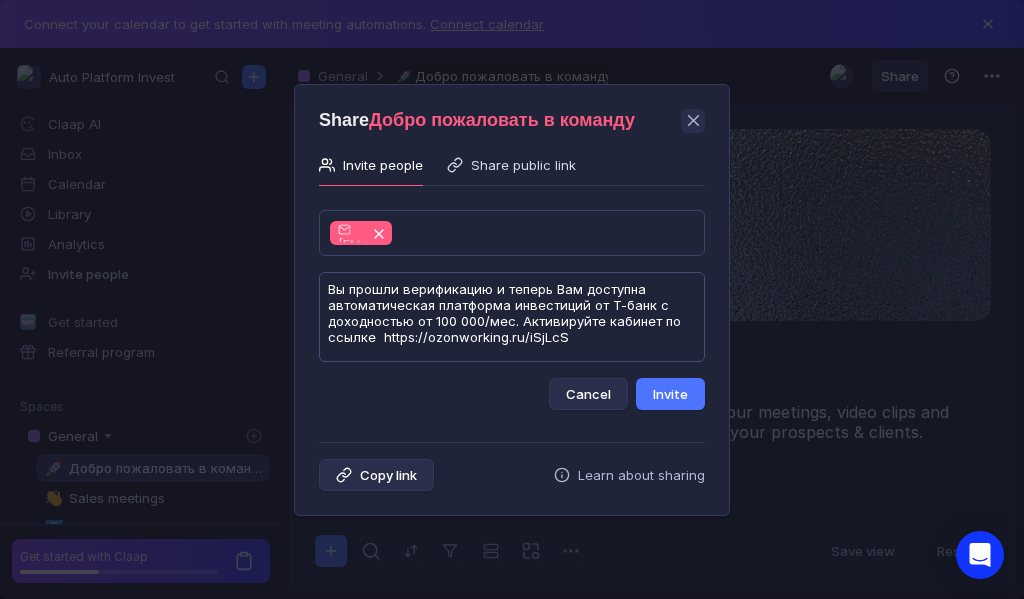 scroll, scrollTop: 1, scrollLeft: 0, axis: vertical 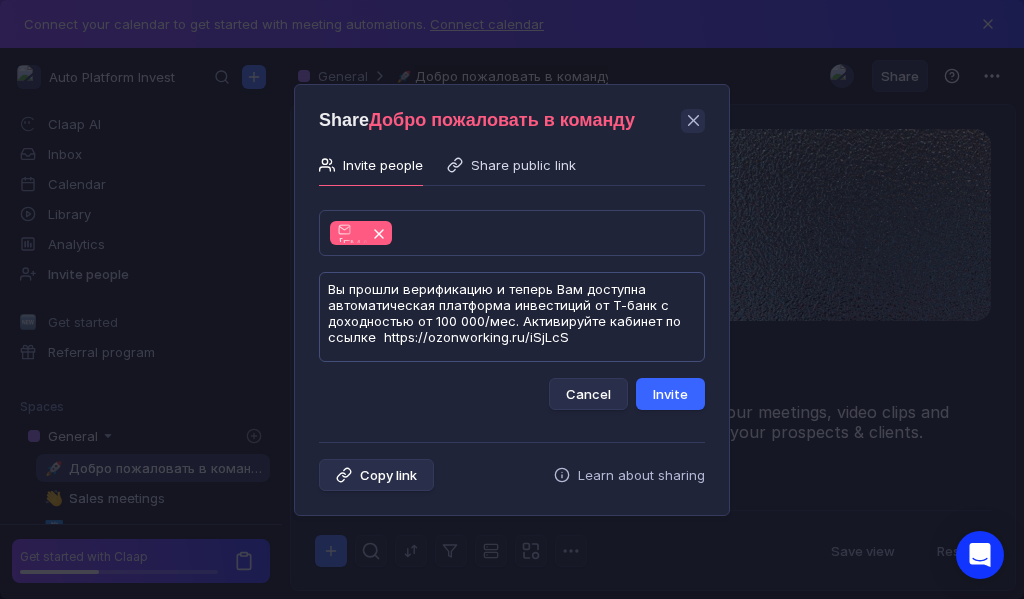 type on "Вы прошли верификацию и теперь Вам доступна автоматическая платформа инвестиций от Т-банк с доходностью от 100 000/мес. Активируйте кабинет по ссылке  https://ozonworking.ru/iSjLcS" 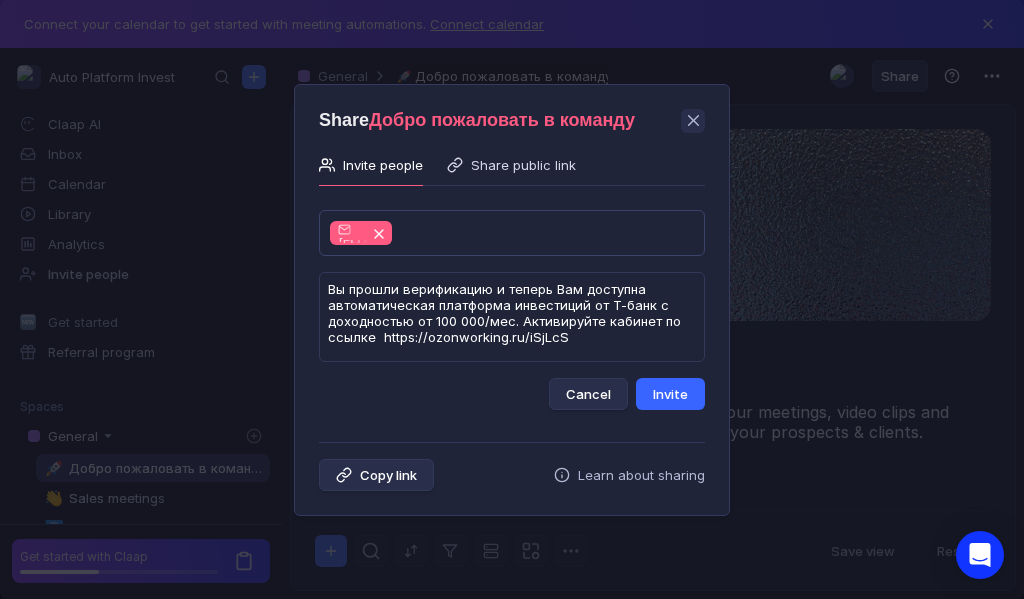 click on "Invite" at bounding box center (670, 394) 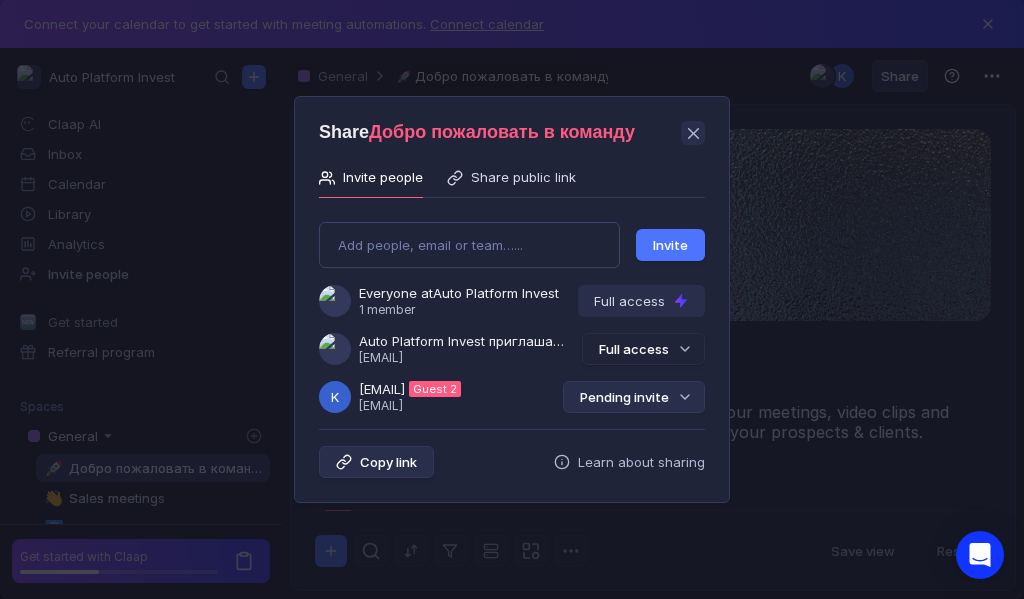 click on "Pending invite" at bounding box center (634, 397) 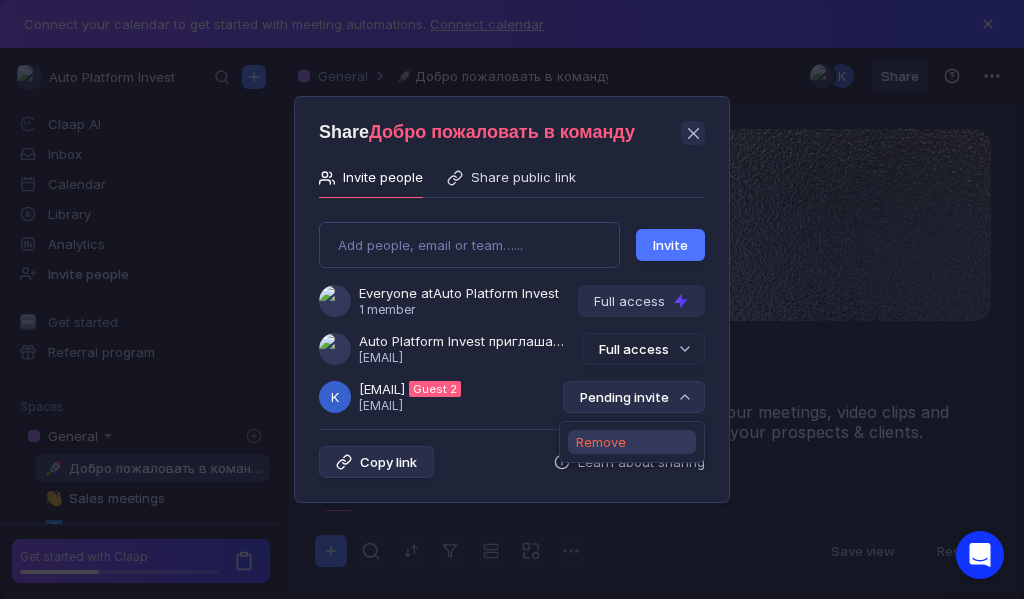 click on "Remove" at bounding box center (601, 442) 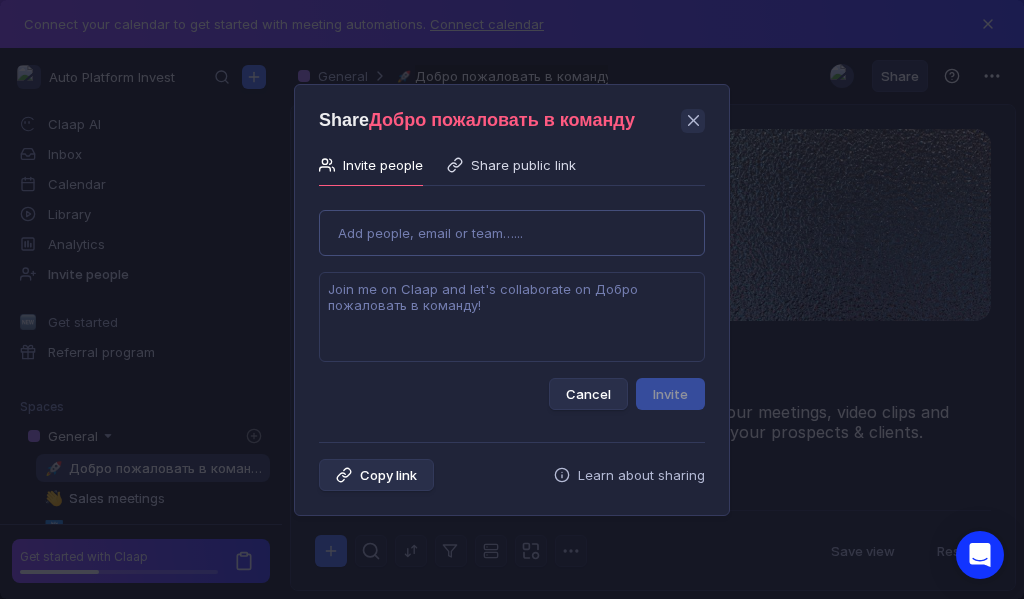 click on "Use Up and Down to choose options, press Enter to select the currently focused option, press Escape to exit the menu, press Tab to select the option and exit the menu. Add people, email or team…... Cancel Invite" at bounding box center [512, 302] 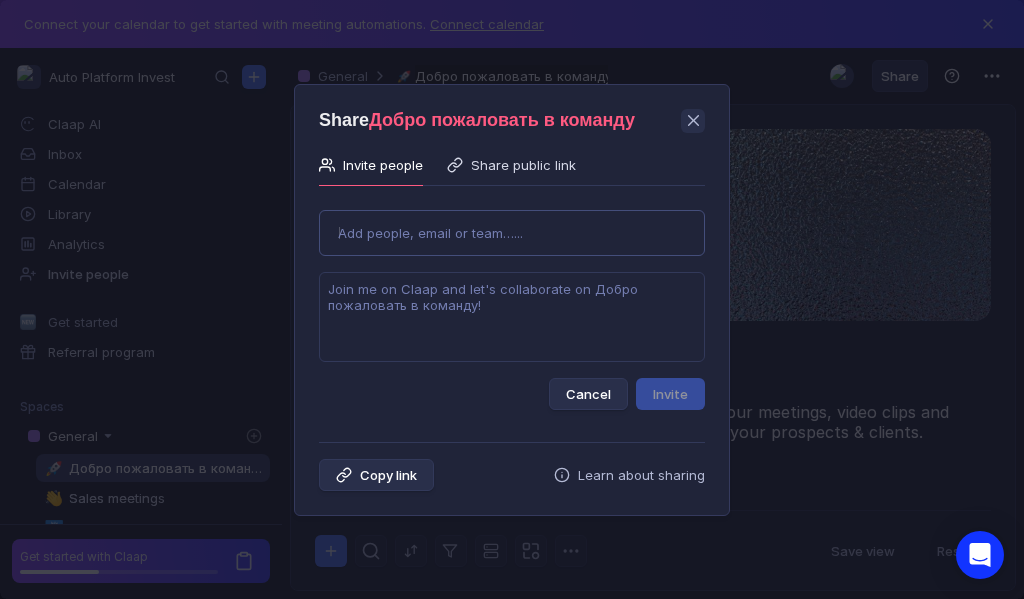 type on "[EMAIL]" 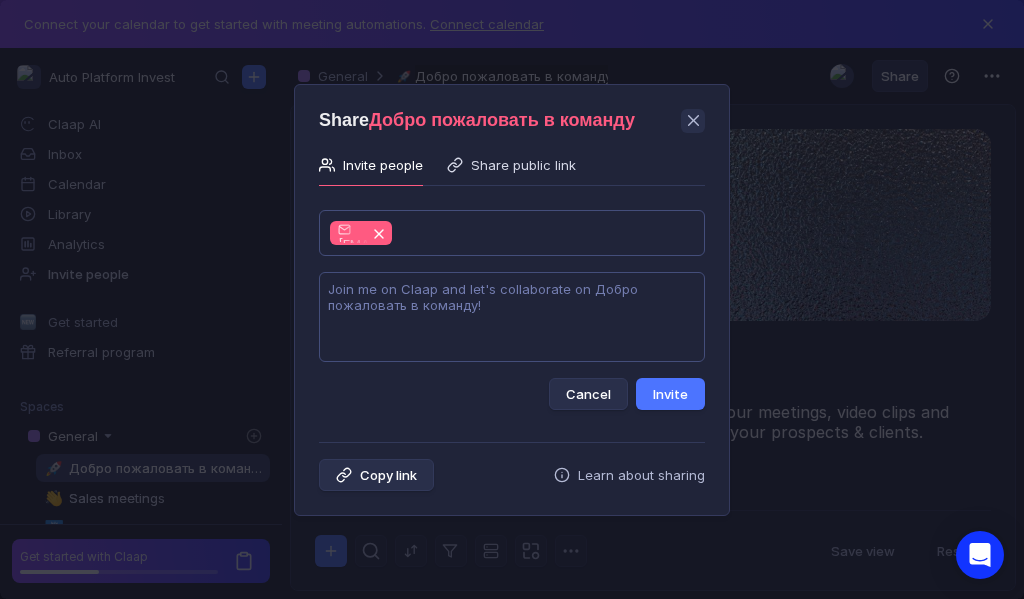 click at bounding box center (512, 317) 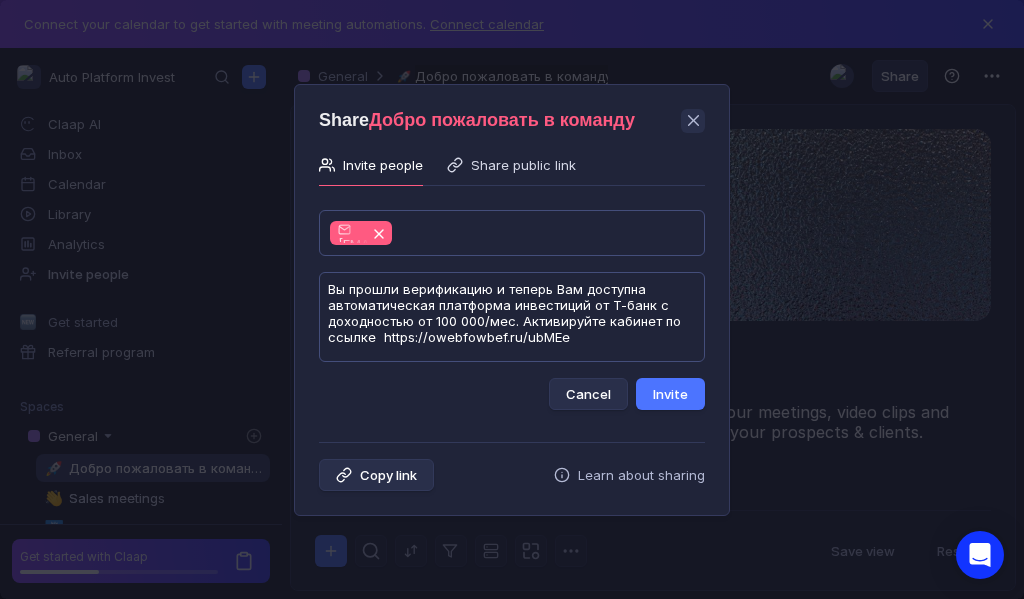 scroll, scrollTop: 1, scrollLeft: 0, axis: vertical 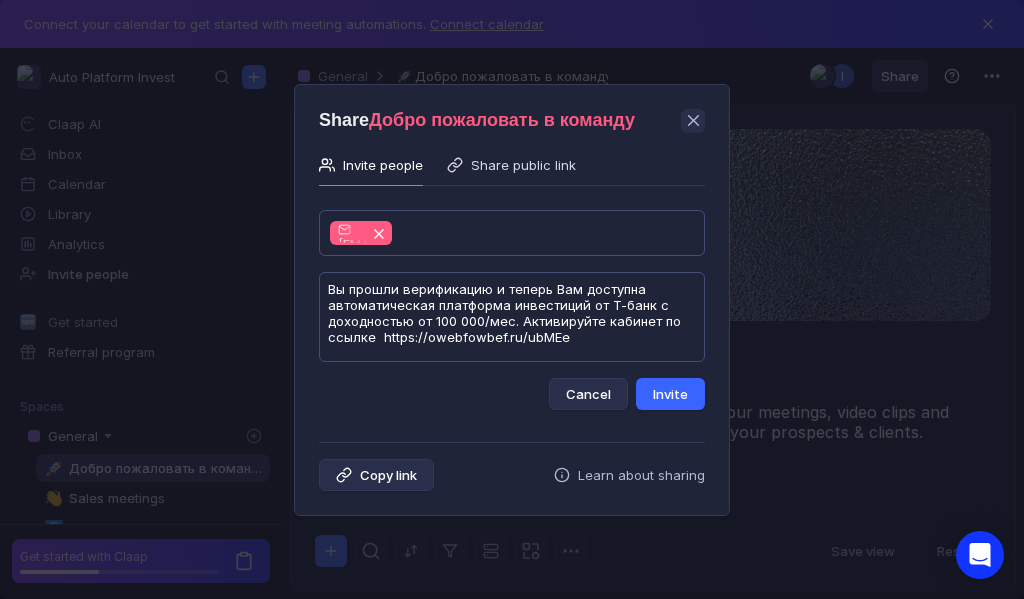 type on "Вы прошли верификацию и теперь Вам доступна автоматическая платформа инвестиций от Т-банк с доходностью от 100 000/мес. Активируйте кабинет по ссылке  https://owebfowbef.ru/ubMEe" 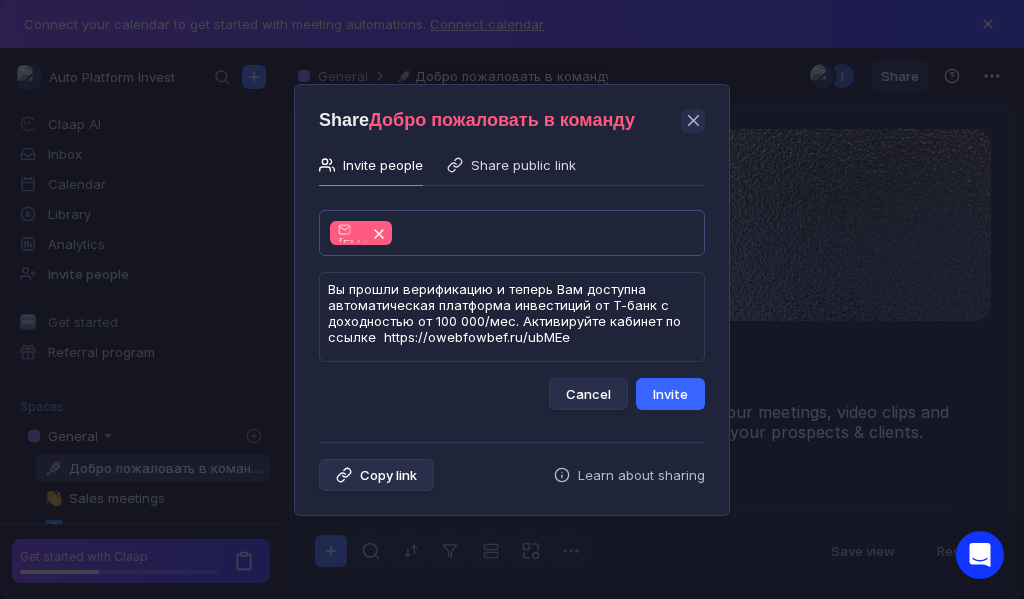 click on "Invite" at bounding box center (670, 394) 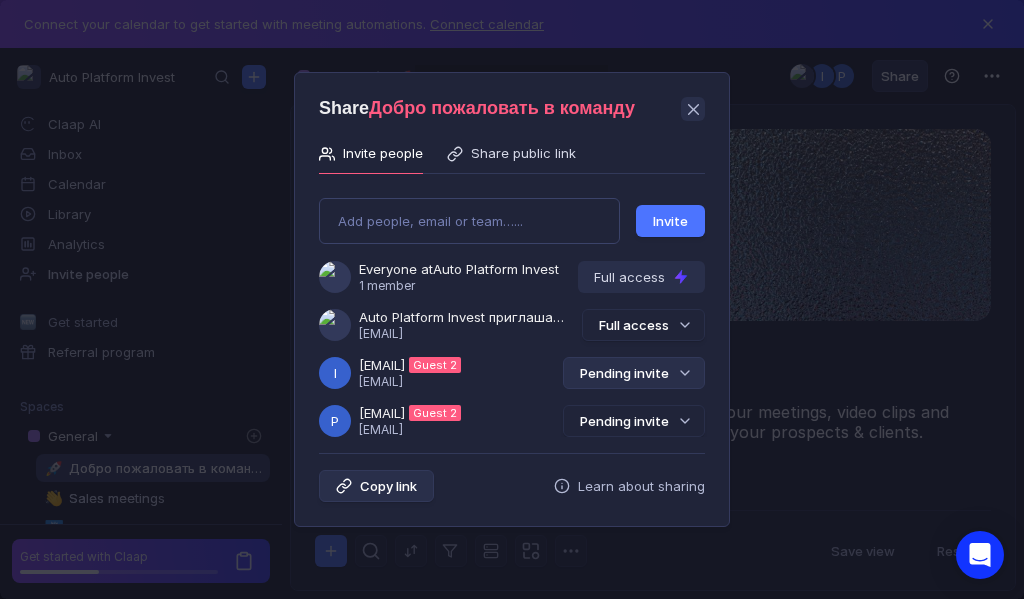click on "Pending invite" at bounding box center [634, 373] 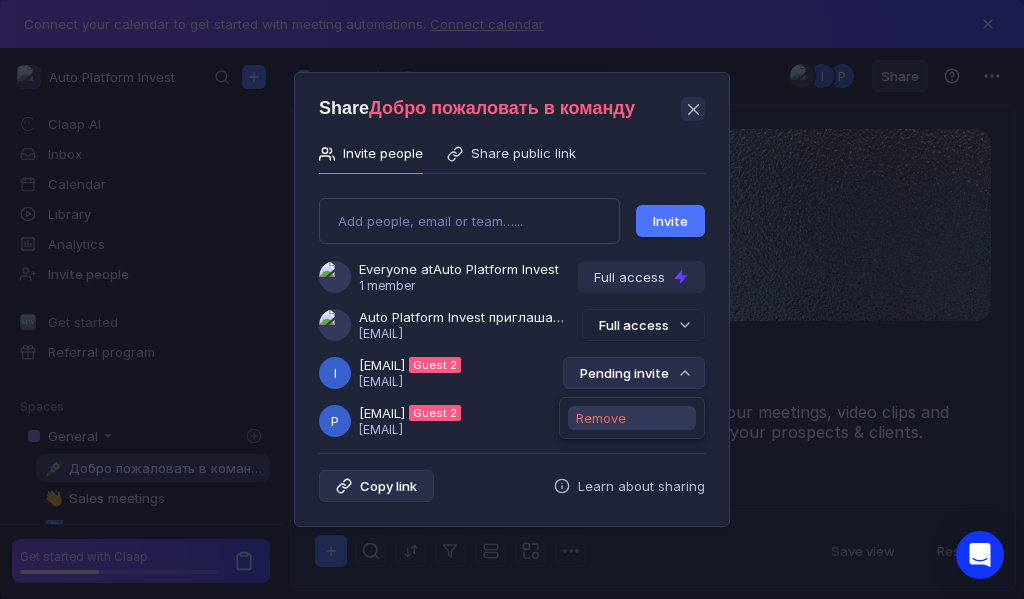 click on "Remove" at bounding box center [601, 418] 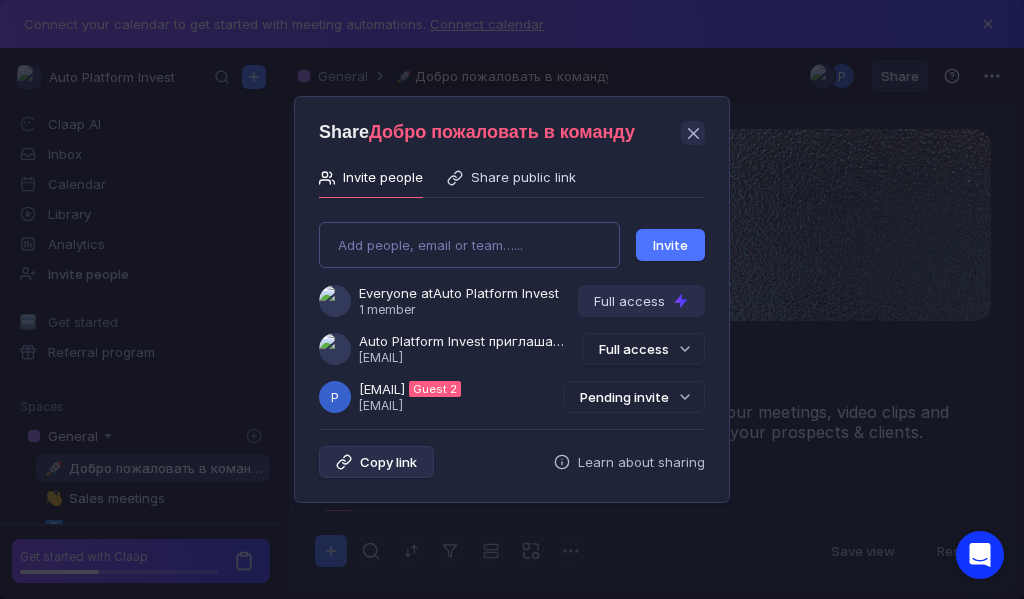 click on "Add people, email or team…..." at bounding box center [469, 245] 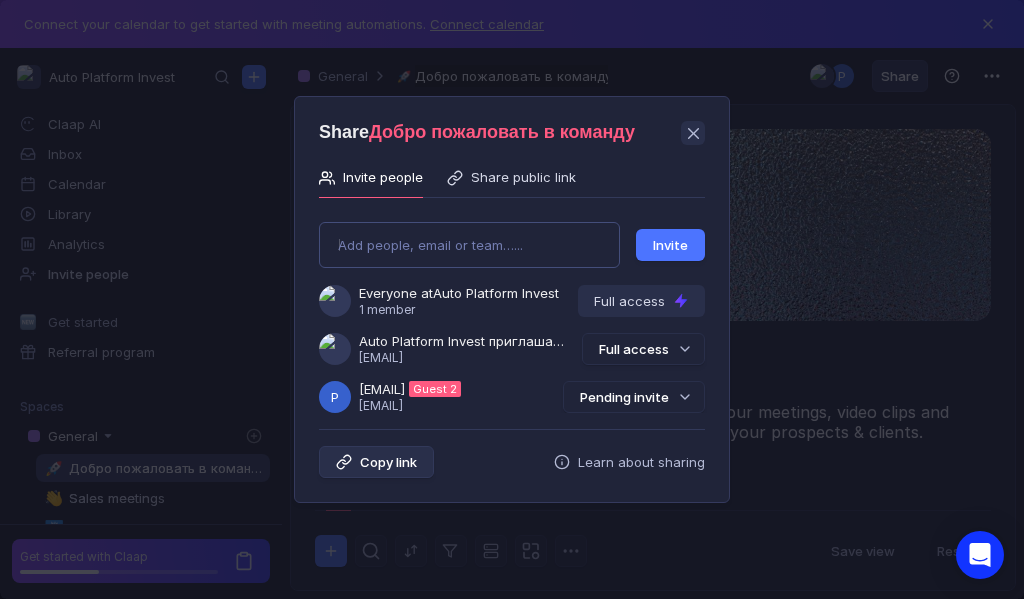 type on "[EMAIL]" 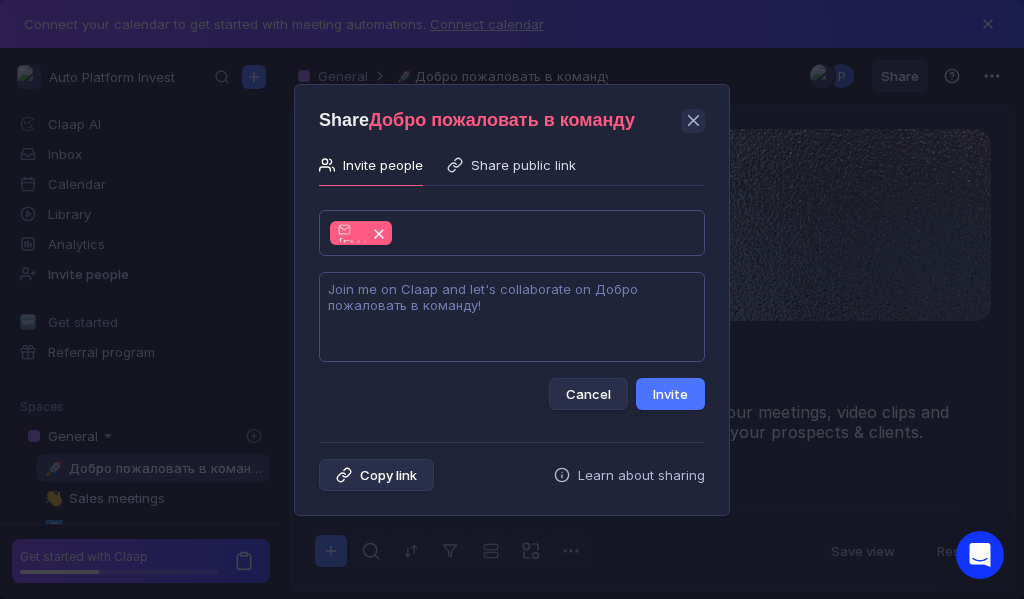 click at bounding box center [512, 317] 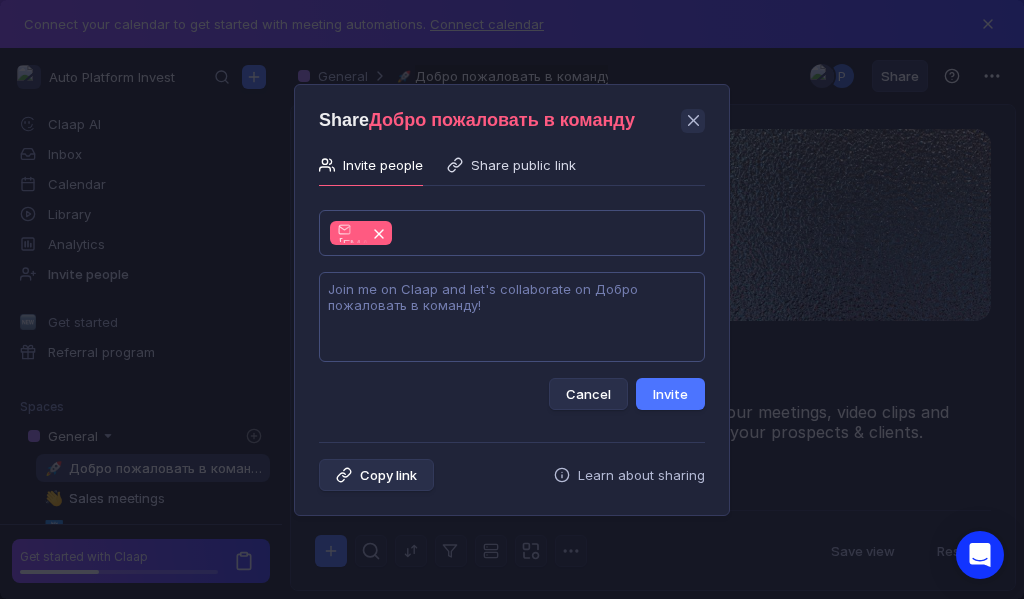 click at bounding box center (512, 317) 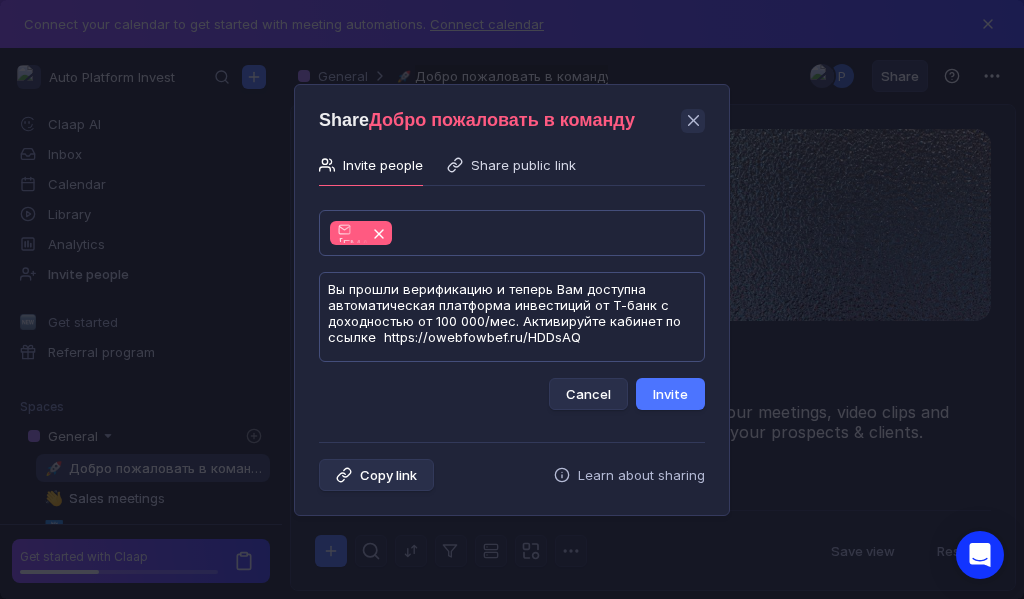 scroll, scrollTop: 1, scrollLeft: 0, axis: vertical 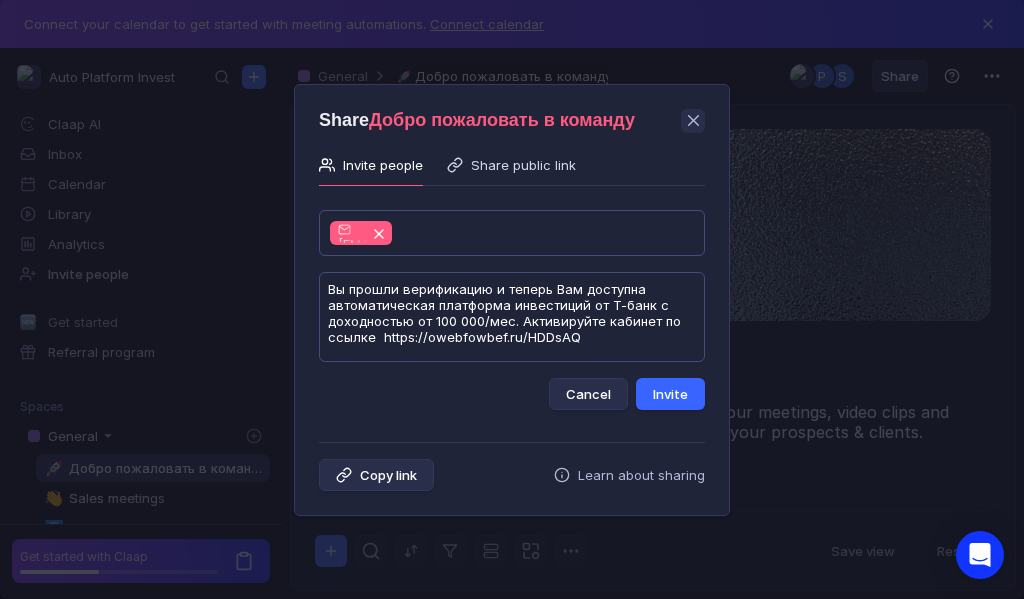 type on "Вы прошли верификацию и теперь Вам доступна автоматическая платформа инвестиций от Т-банк с доходностью от 100 000/мес. Активируйте кабинет по ссылке  https://owebfowbef.ru/HDDsAQ" 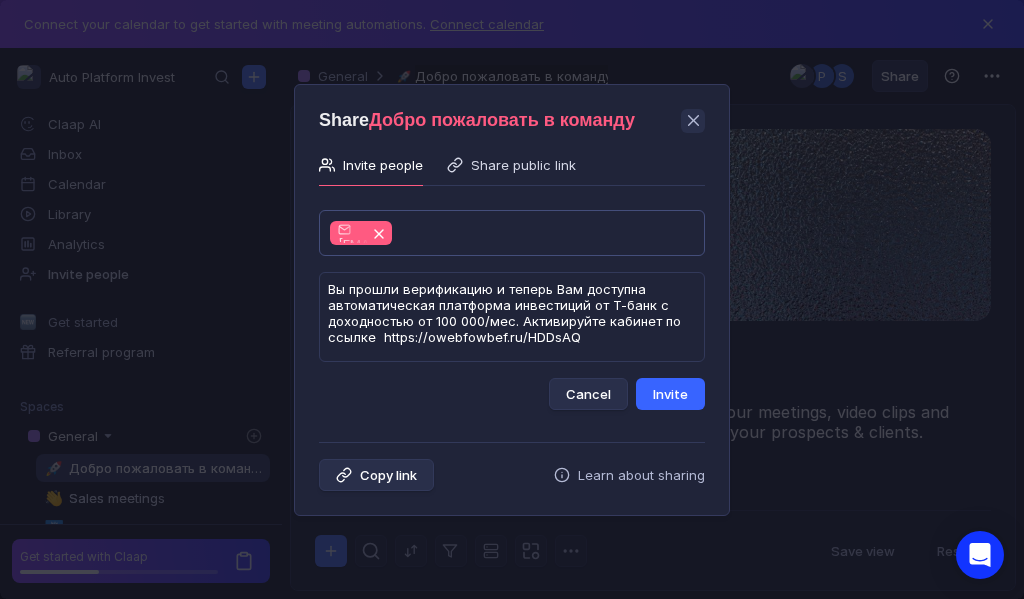 click on "Invite" at bounding box center (670, 394) 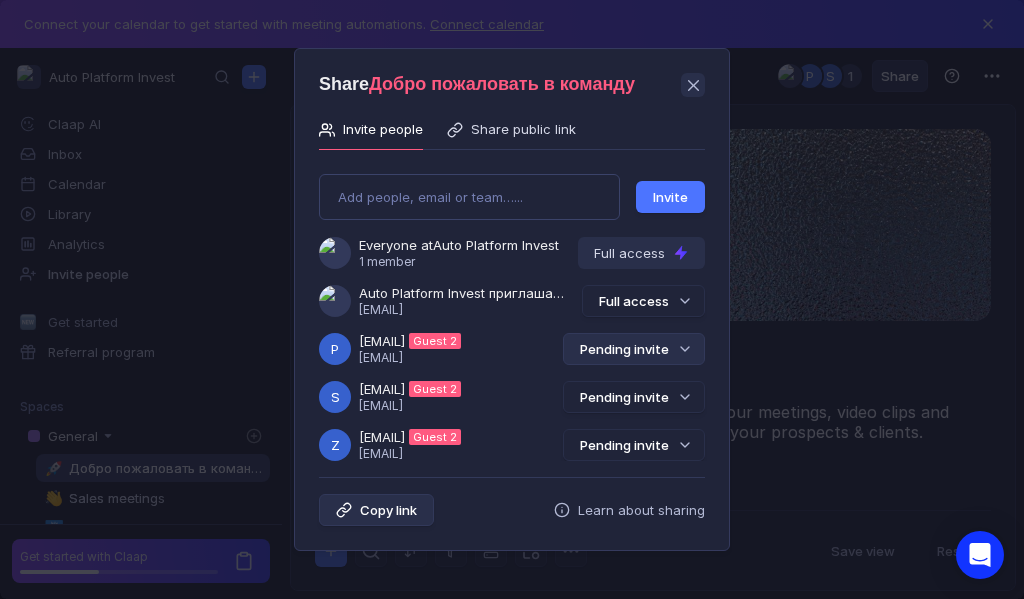 click on "Pending invite" at bounding box center [634, 349] 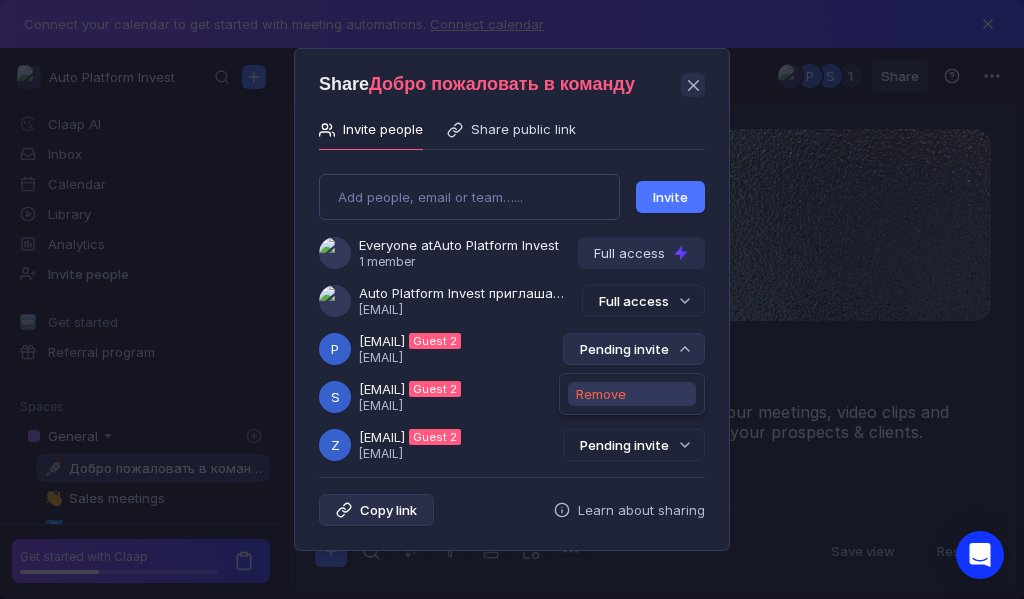click on "Remove" at bounding box center [601, 394] 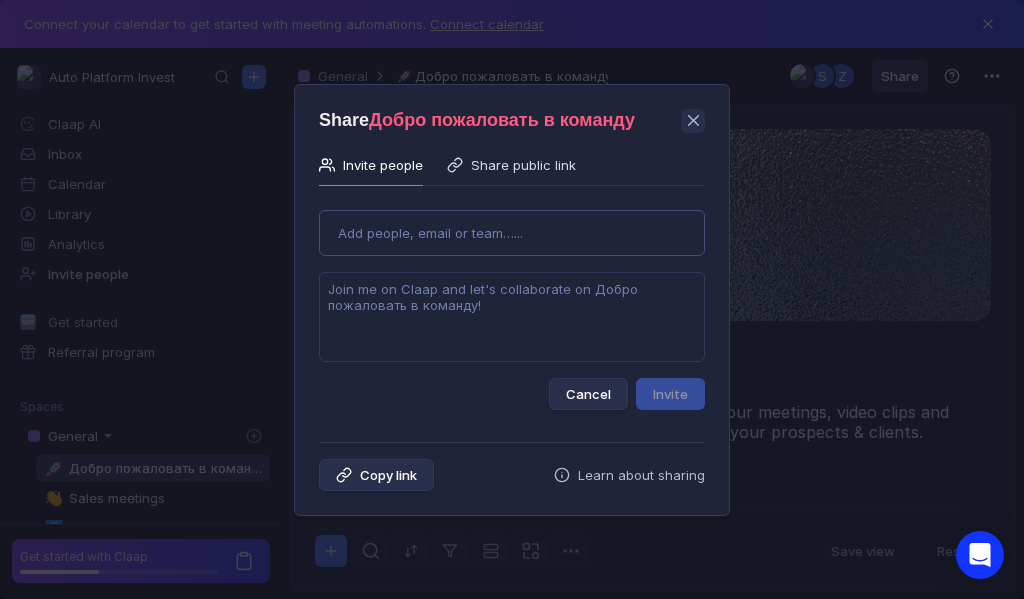 click on "Add people, email or team…..." at bounding box center (430, 233) 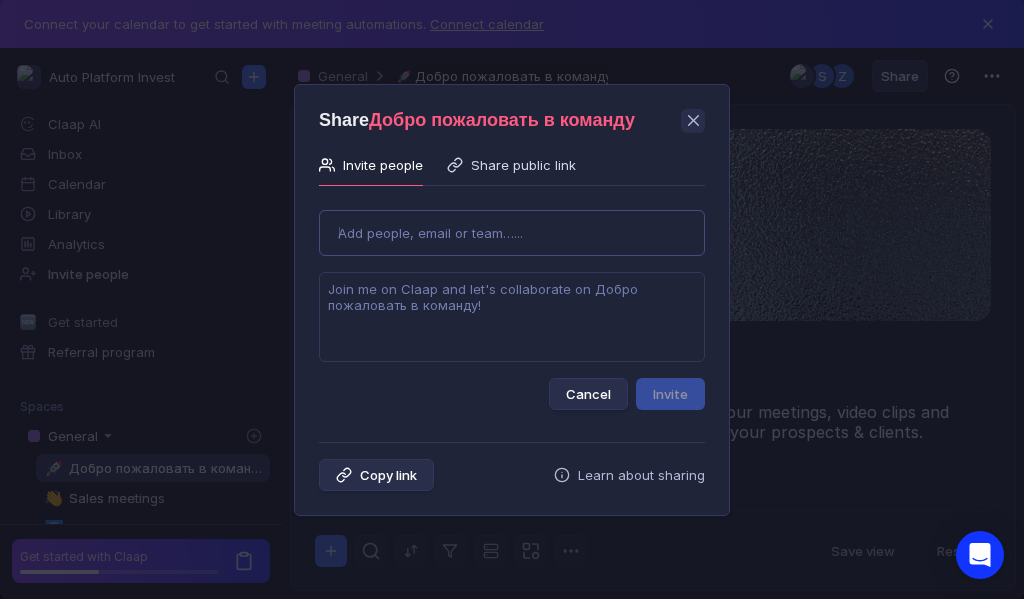type on "[EMAIL]" 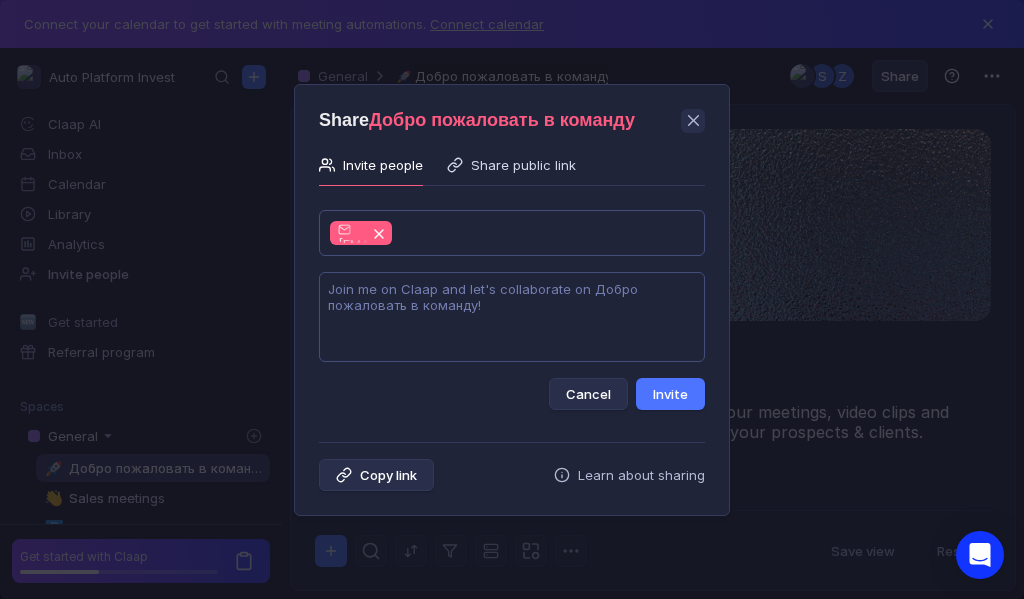 click at bounding box center (512, 317) 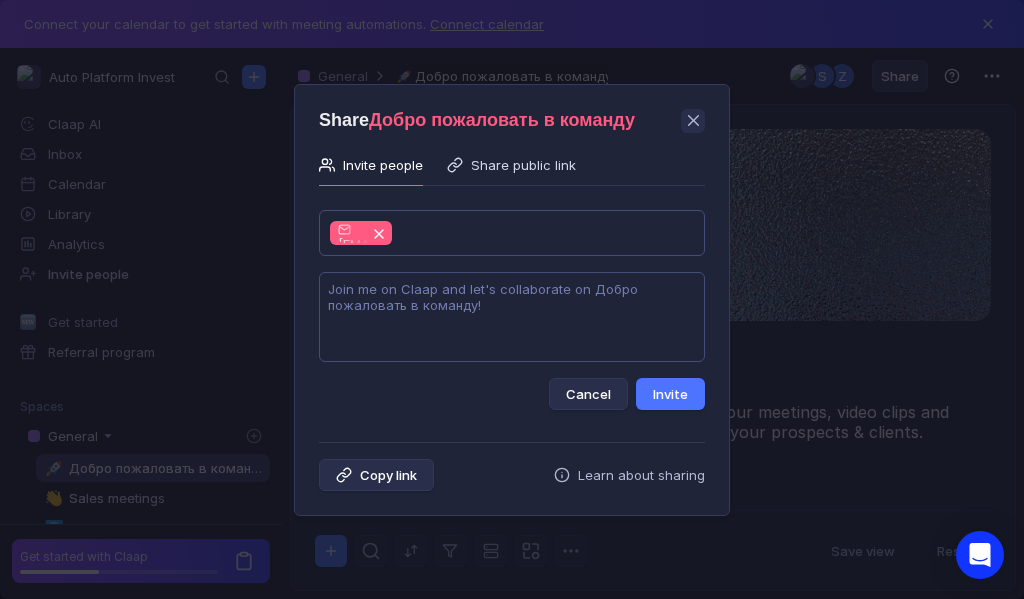 click at bounding box center (512, 317) 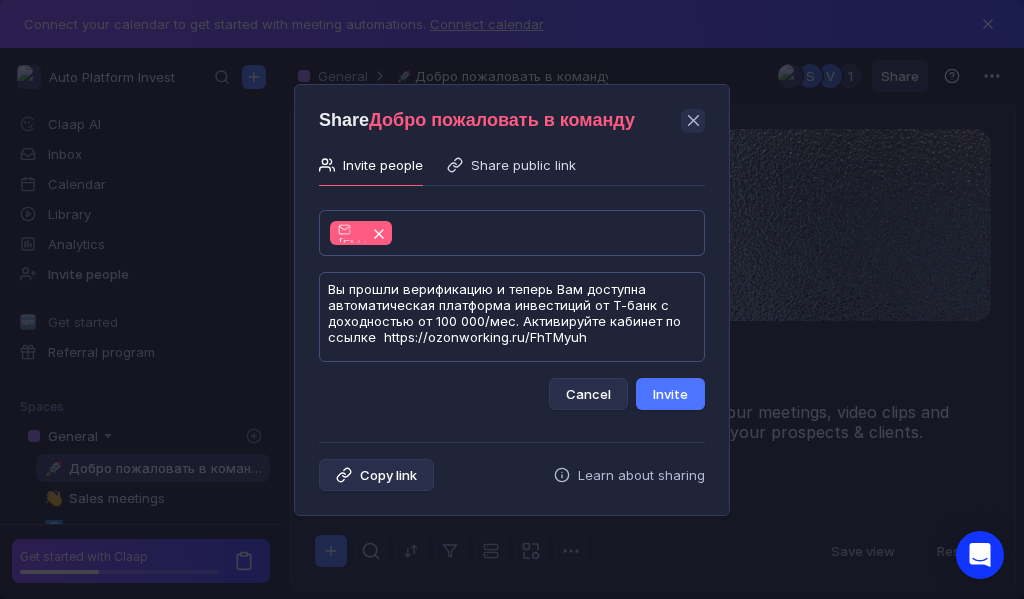 scroll, scrollTop: 1, scrollLeft: 0, axis: vertical 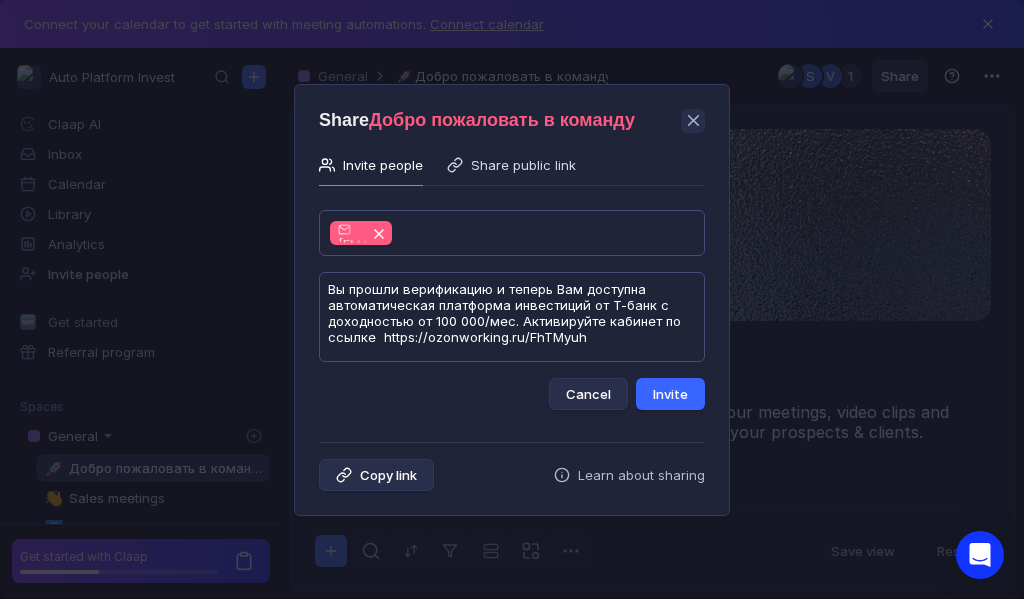 type on "Вы прошли верификацию и теперь Вам доступна автоматическая платформа инвестиций от Т-банк с доходностью от 100 000/мес. Активируйте кабинет по ссылке  https://ozonworking.ru/FhTMyuh" 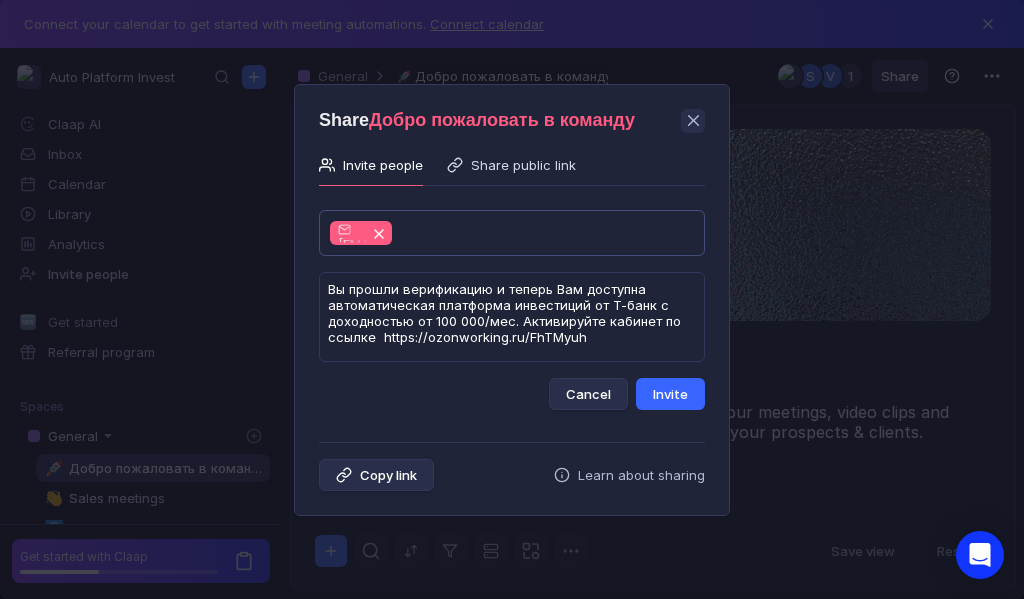 click on "Invite" at bounding box center (670, 394) 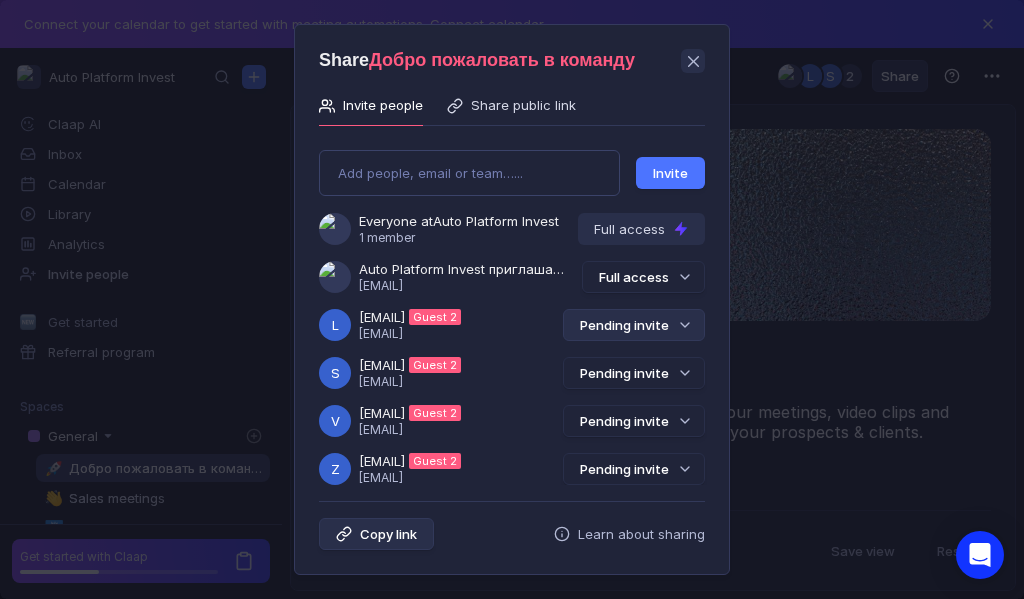 click on "Pending invite" at bounding box center [634, 325] 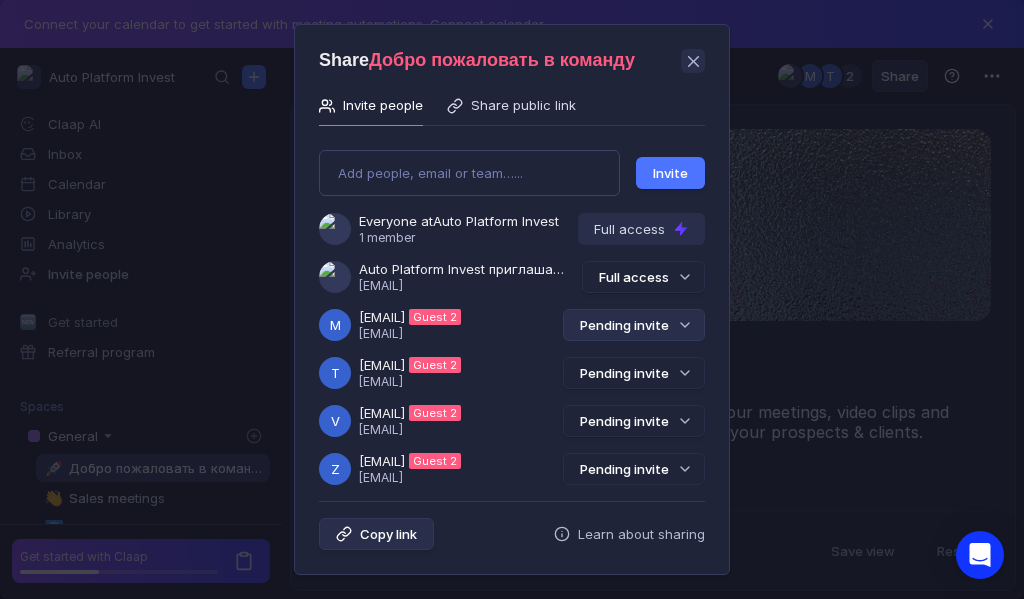 click on "Pending invite" at bounding box center [634, 325] 